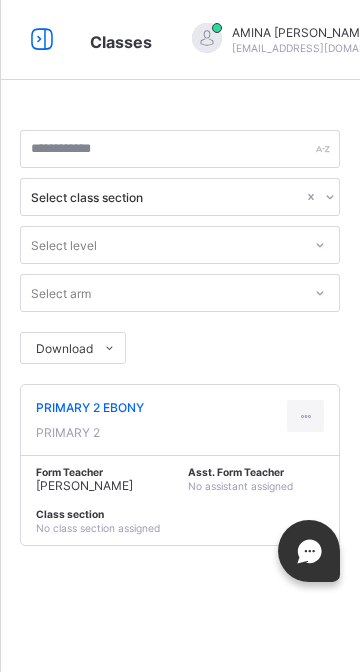 scroll, scrollTop: 0, scrollLeft: 0, axis: both 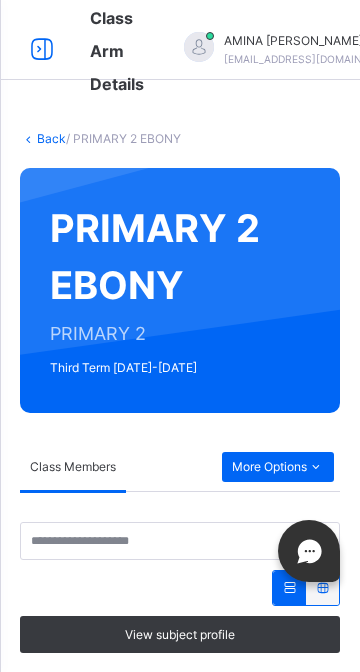 click on "PRIMARY 2 EBONY PRIMARY 2 Third Term [DATE]-[DATE]" at bounding box center [180, 290] 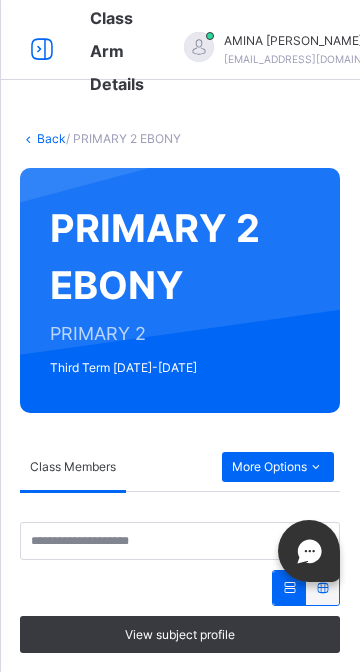 click on "More Options" at bounding box center [278, 467] 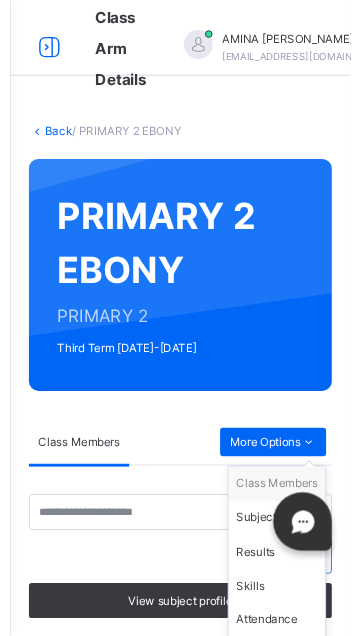 scroll, scrollTop: 196, scrollLeft: 0, axis: vertical 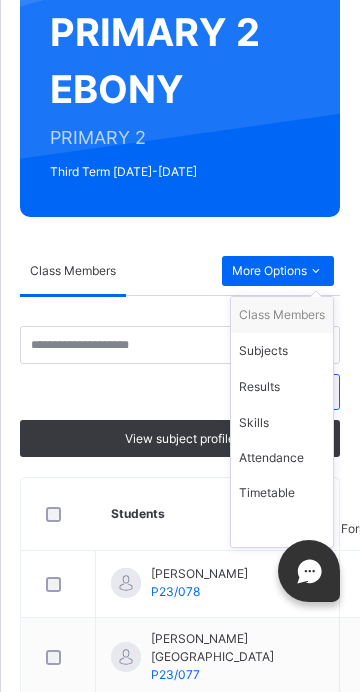 click on "Subjects" at bounding box center (282, 351) 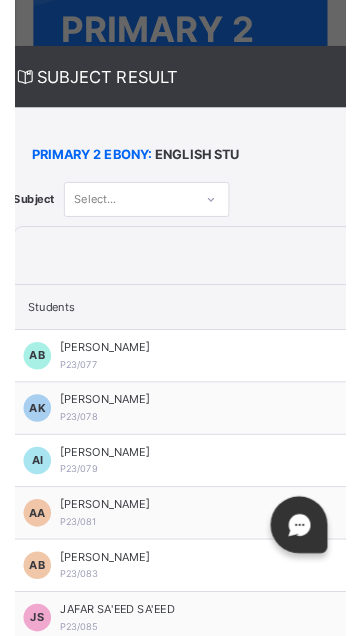 scroll, scrollTop: 0, scrollLeft: 21, axis: horizontal 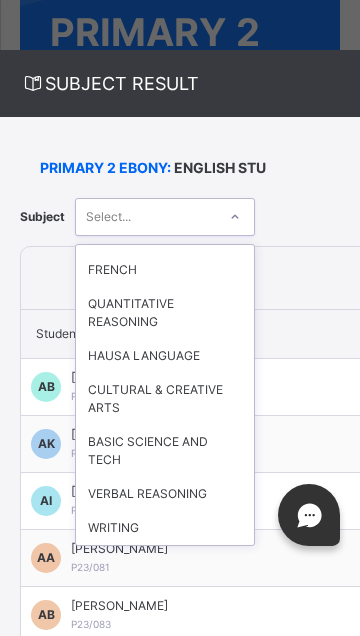 click on "VERBAL REASONING" at bounding box center (165, 494) 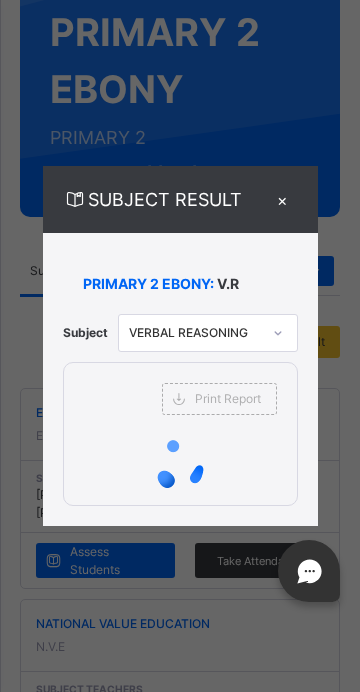 scroll, scrollTop: 0, scrollLeft: 0, axis: both 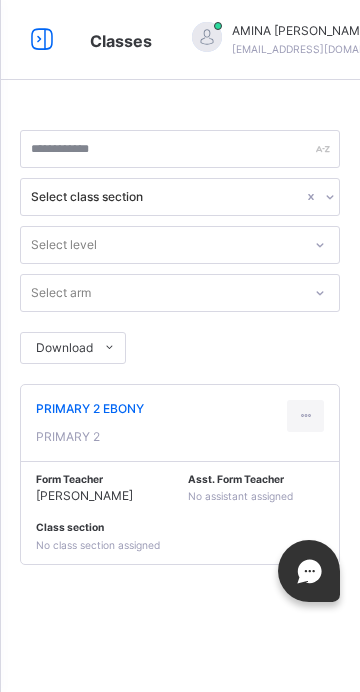click on "[PERSON_NAME]" at bounding box center [84, 495] 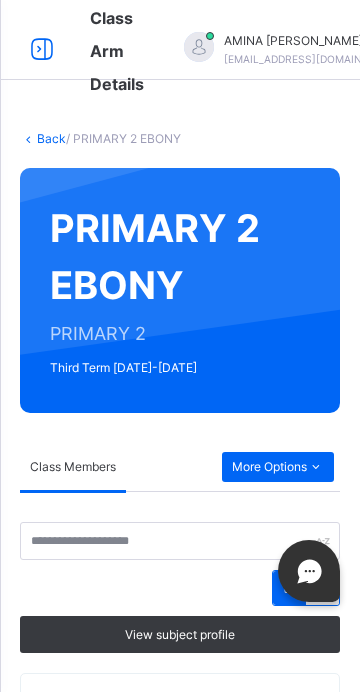 click on "More Options" at bounding box center (278, 467) 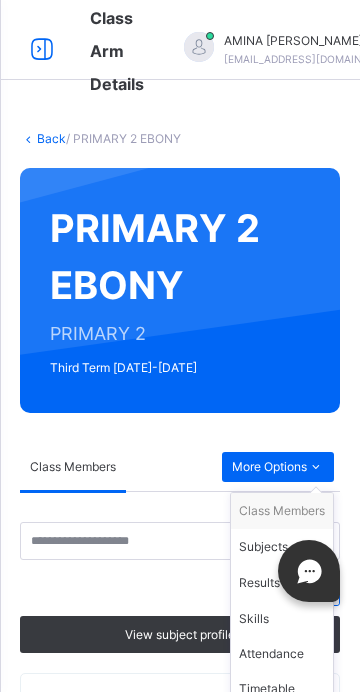 click on "Subjects" at bounding box center (282, 547) 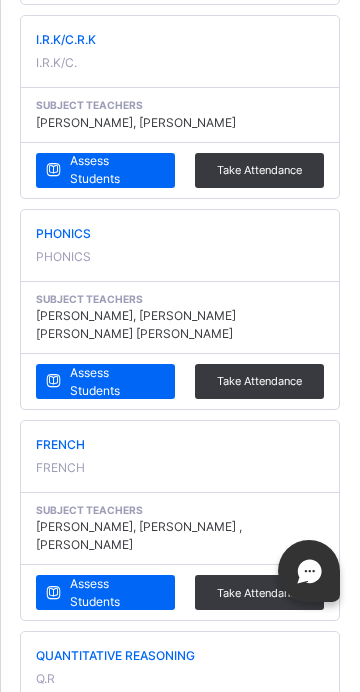 scroll, scrollTop: 1431, scrollLeft: 0, axis: vertical 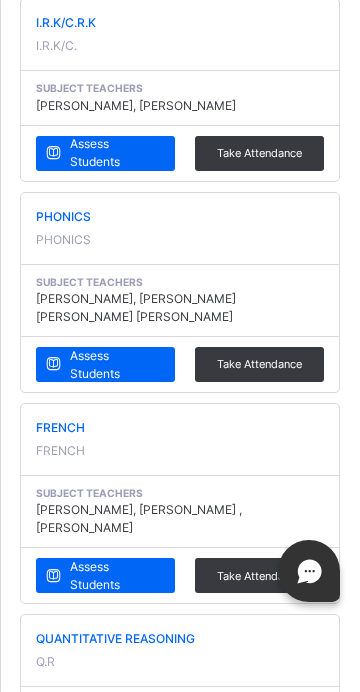 click on "HAUSA LANGUAGE  HAUSA" at bounding box center [180, 862] 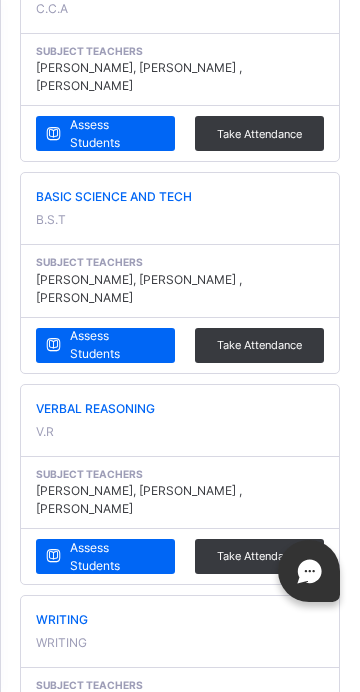 click on "Assess Students" at bounding box center [115, 557] 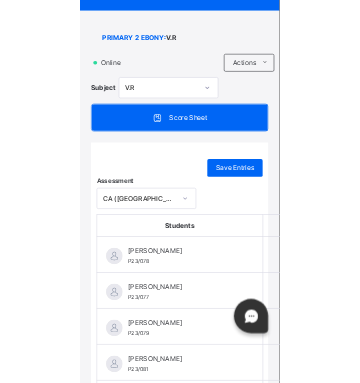 scroll, scrollTop: 144, scrollLeft: 0, axis: vertical 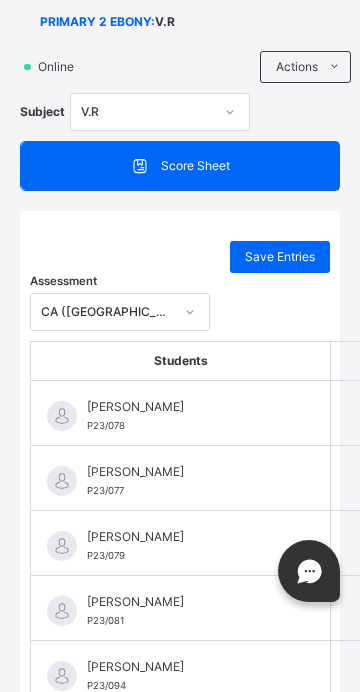 click at bounding box center (391, 413) 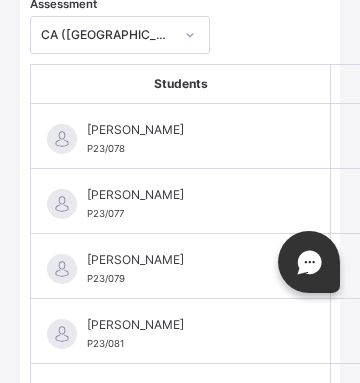 scroll, scrollTop: 443, scrollLeft: 0, axis: vertical 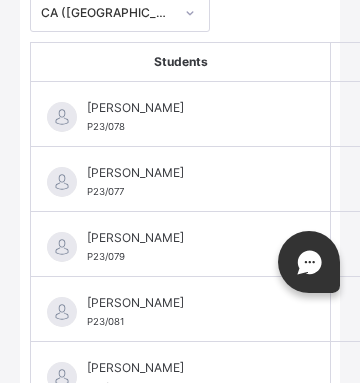 type on "**" 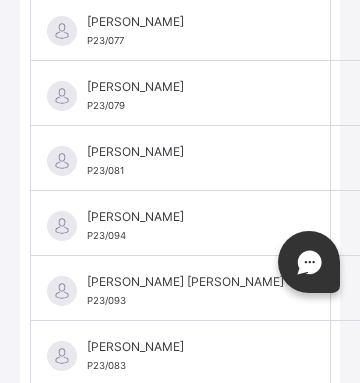 scroll, scrollTop: 599, scrollLeft: 0, axis: vertical 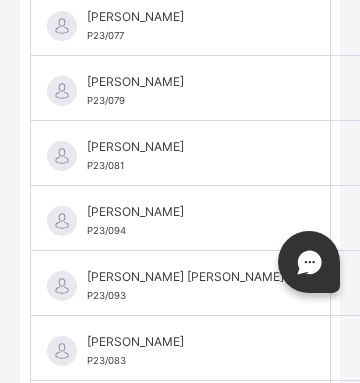 type on "**" 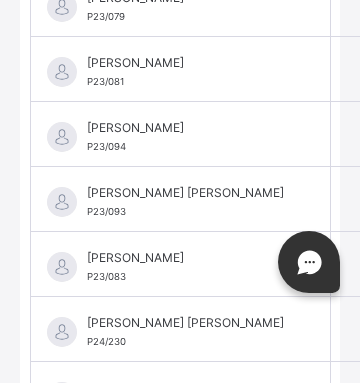 scroll, scrollTop: 714, scrollLeft: 0, axis: vertical 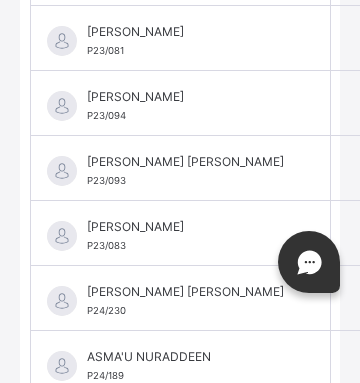 type on "**" 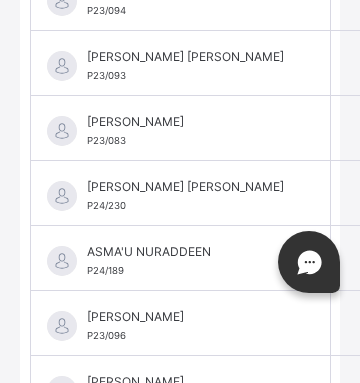 scroll, scrollTop: 804, scrollLeft: 0, axis: vertical 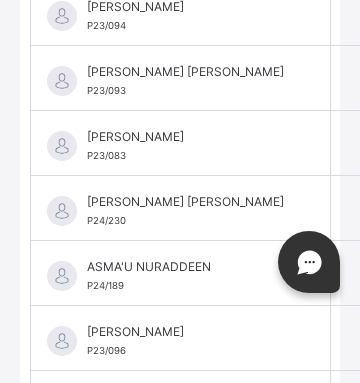 type on "**" 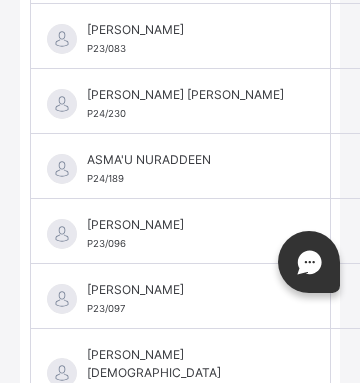 scroll, scrollTop: 912, scrollLeft: 0, axis: vertical 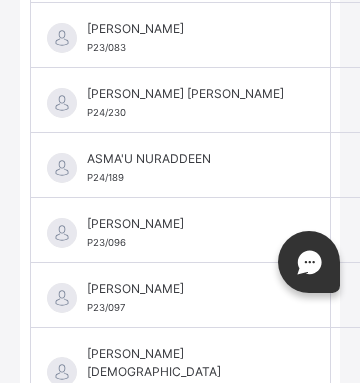 type on "**" 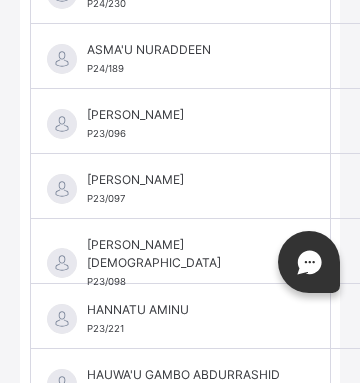 scroll, scrollTop: 1027, scrollLeft: 0, axis: vertical 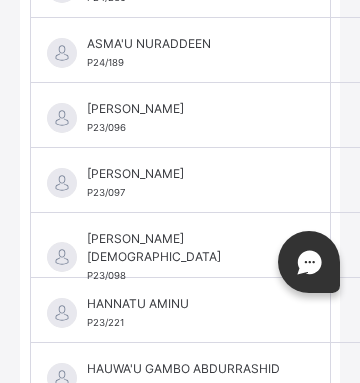 type on "**" 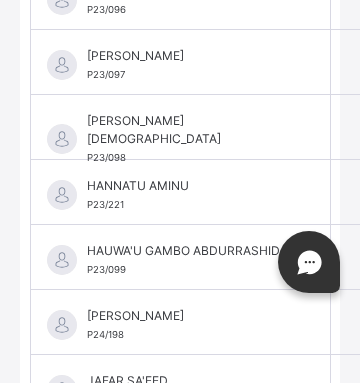 scroll, scrollTop: 1148, scrollLeft: 0, axis: vertical 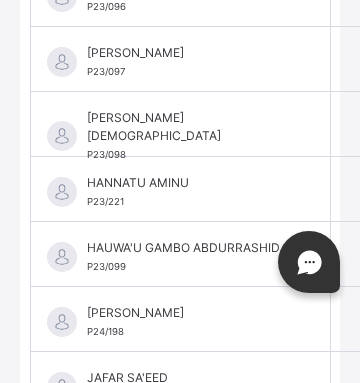 type on "**" 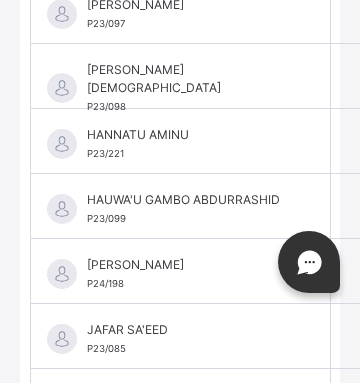 scroll, scrollTop: 1207, scrollLeft: 0, axis: vertical 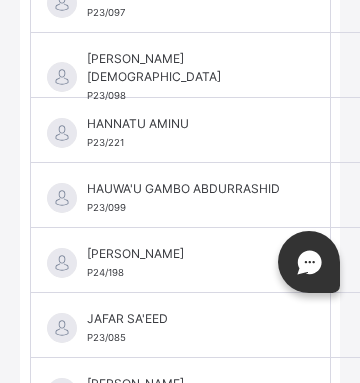type on "**" 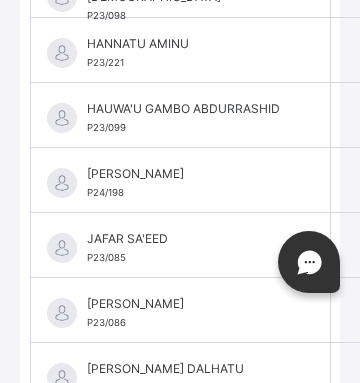 scroll, scrollTop: 1322, scrollLeft: 0, axis: vertical 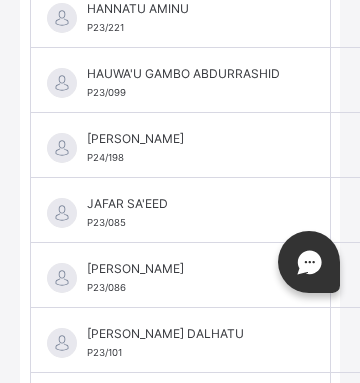 type on "**" 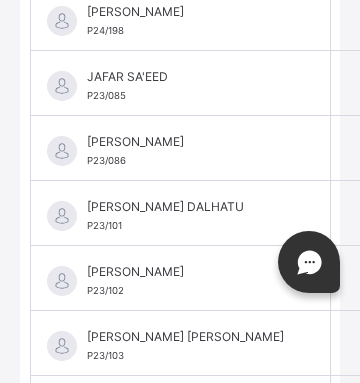 scroll, scrollTop: 1450, scrollLeft: 0, axis: vertical 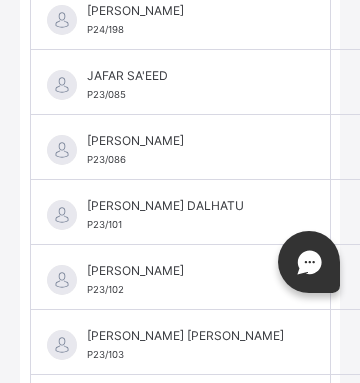 type on "**" 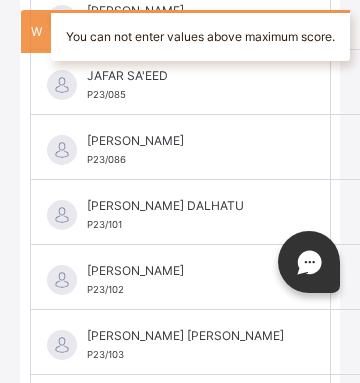 click on "*" at bounding box center [391, 147] 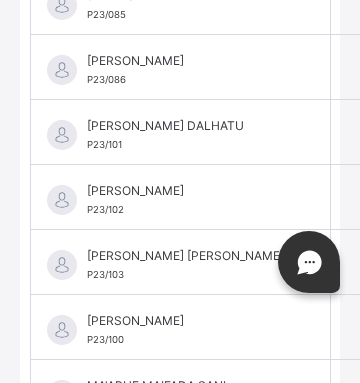 scroll, scrollTop: 1542, scrollLeft: 0, axis: vertical 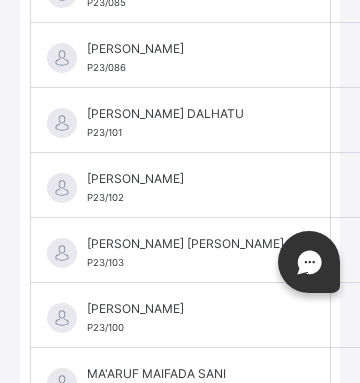 type on "**" 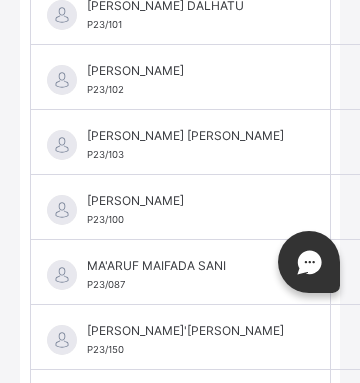 scroll, scrollTop: 1654, scrollLeft: 0, axis: vertical 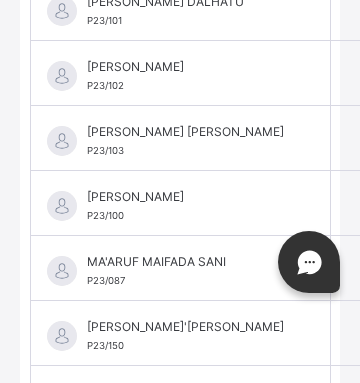 type on "**" 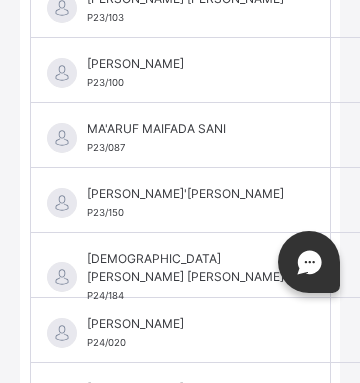 scroll, scrollTop: 1787, scrollLeft: 0, axis: vertical 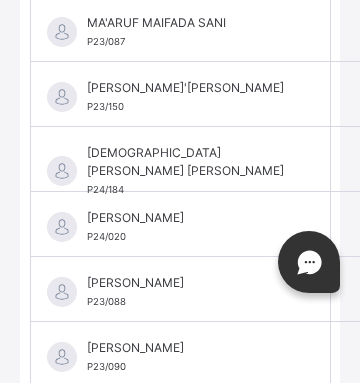 type on "**" 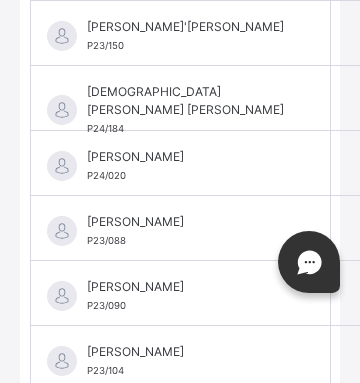 scroll, scrollTop: 1996, scrollLeft: 0, axis: vertical 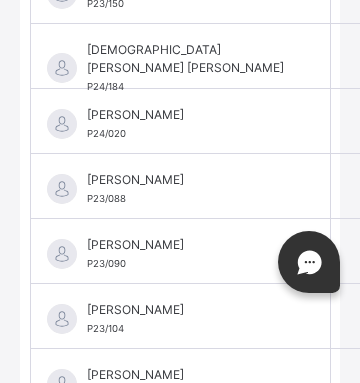 type on "**" 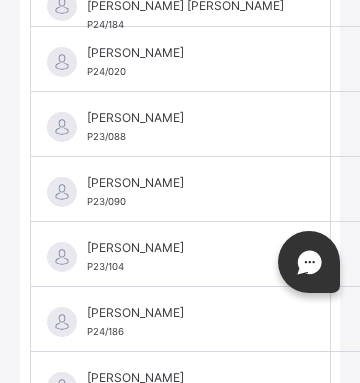 scroll, scrollTop: 2093, scrollLeft: 0, axis: vertical 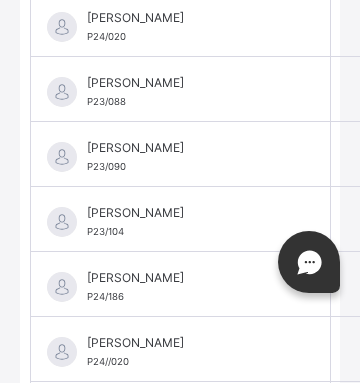 type on "**" 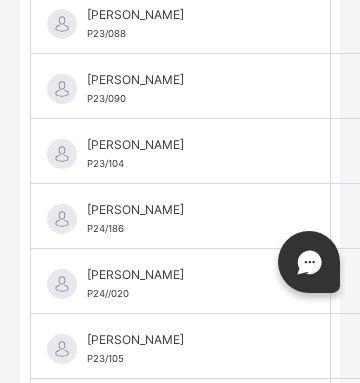 scroll, scrollTop: 2193, scrollLeft: 0, axis: vertical 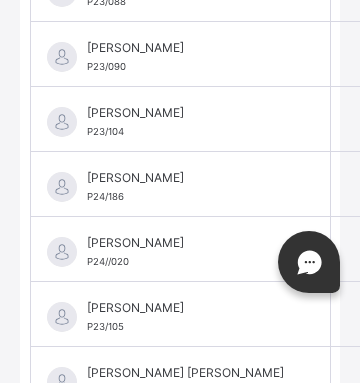 type on "**" 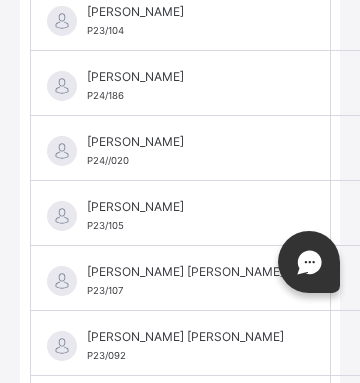 scroll, scrollTop: 2295, scrollLeft: 0, axis: vertical 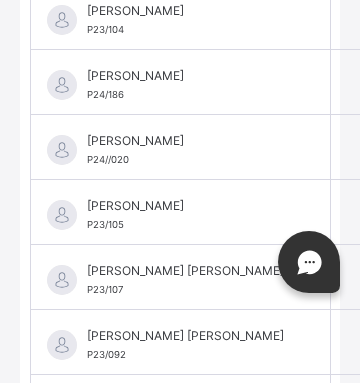 type on "**" 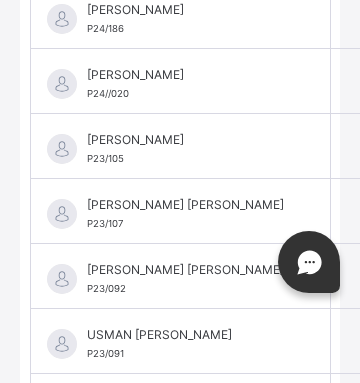 scroll, scrollTop: 2385, scrollLeft: 0, axis: vertical 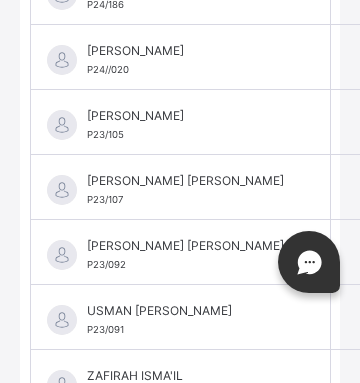 type on "**" 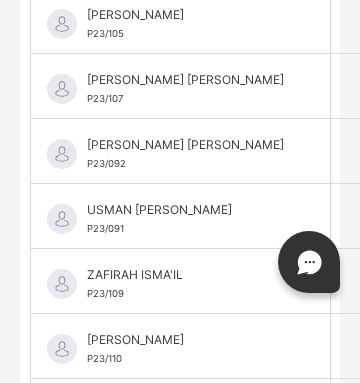 scroll, scrollTop: 2508, scrollLeft: 0, axis: vertical 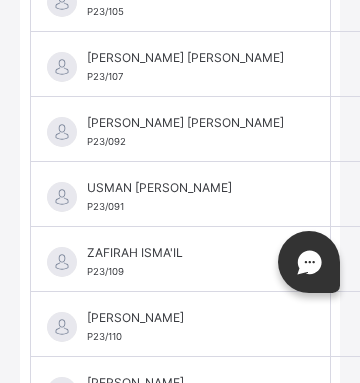 type on "**" 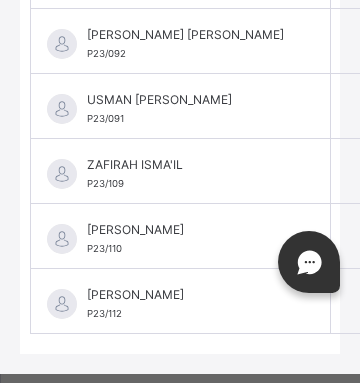 scroll, scrollTop: 2621, scrollLeft: 0, axis: vertical 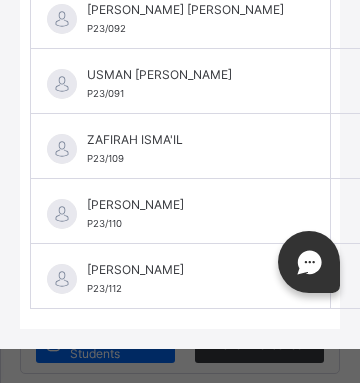 type on "**" 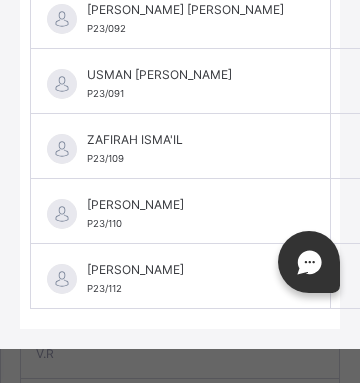 scroll, scrollTop: 2596, scrollLeft: 0, axis: vertical 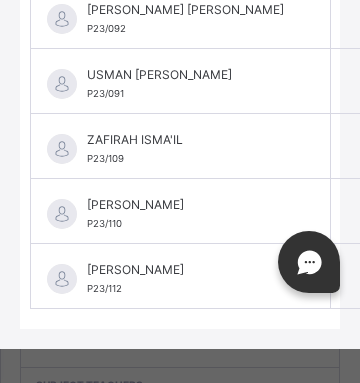 type on "**" 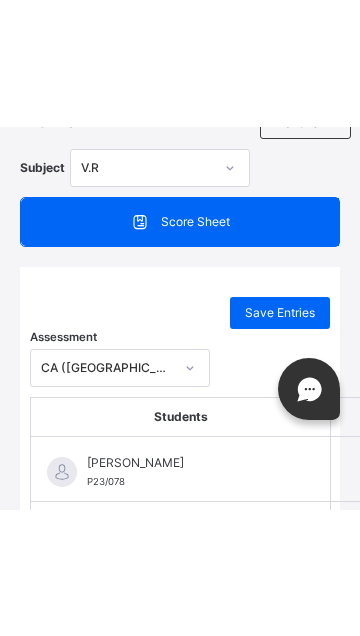 scroll, scrollTop: 196, scrollLeft: 0, axis: vertical 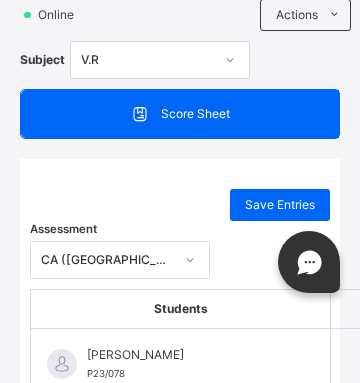 click on "Save Entries" at bounding box center [280, 205] 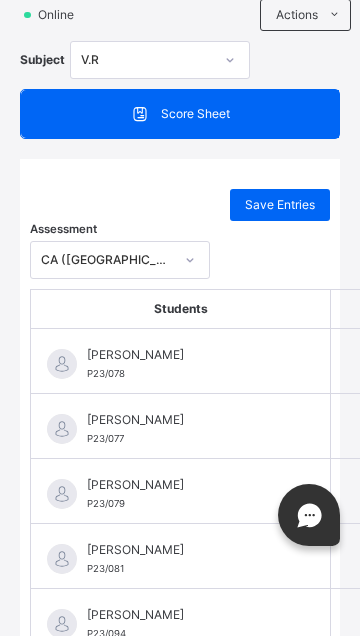 click on "Save Entries" at bounding box center (280, 205) 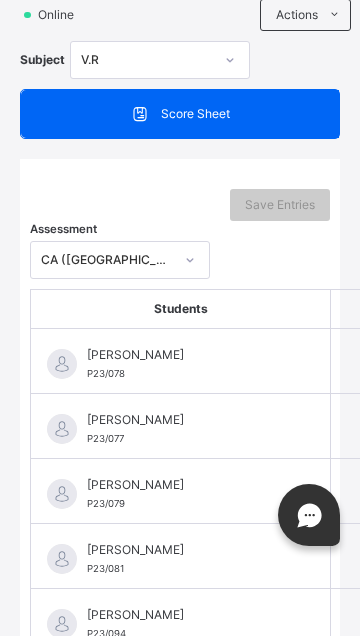 scroll, scrollTop: 0, scrollLeft: 10, axis: horizontal 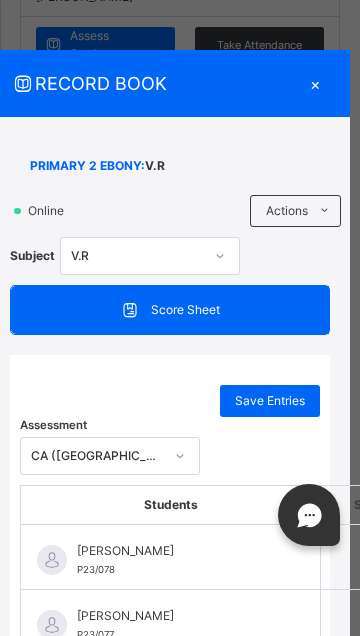 click on "×" at bounding box center [315, 83] 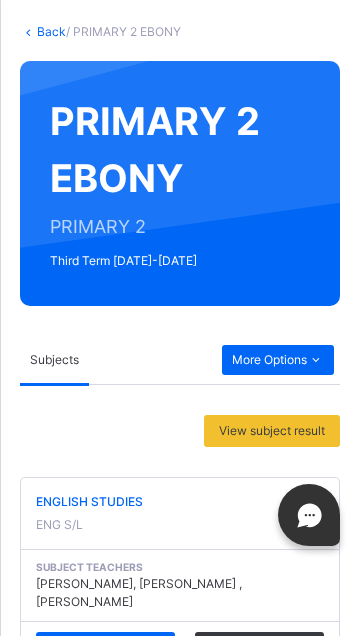 scroll, scrollTop: 106, scrollLeft: 0, axis: vertical 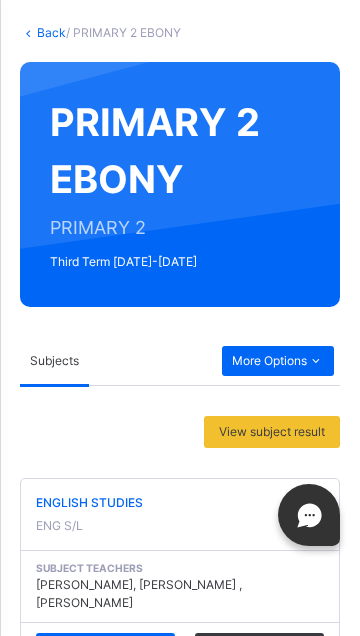 click on "More Options" at bounding box center [278, 361] 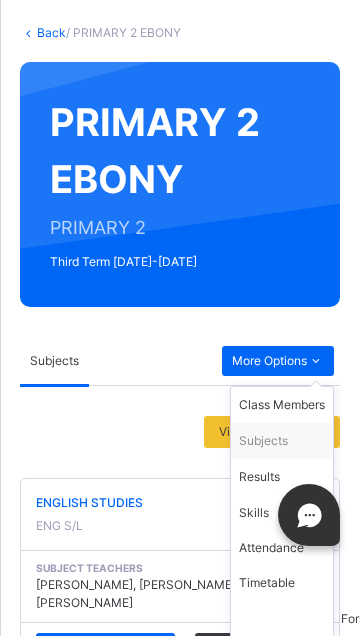 click on "Results" at bounding box center [282, 477] 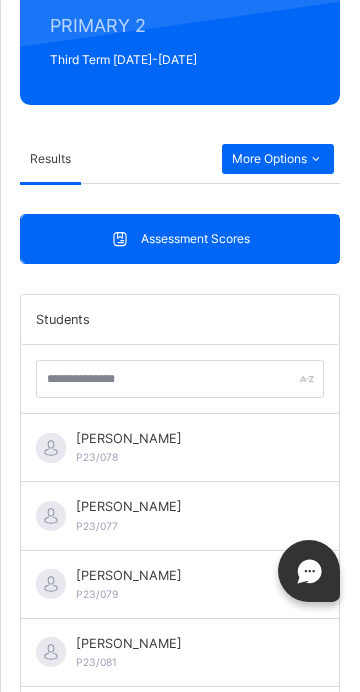 scroll, scrollTop: 315, scrollLeft: 0, axis: vertical 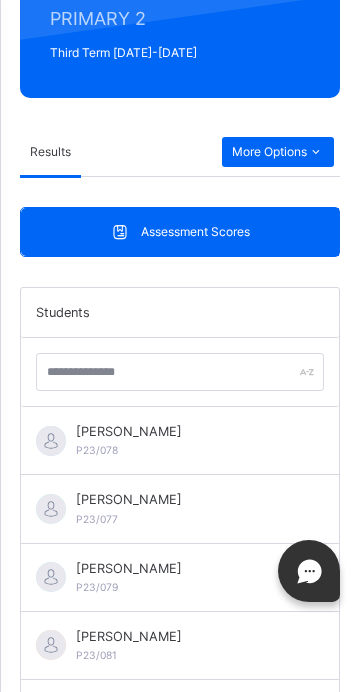 click on "[PERSON_NAME] P23/078" at bounding box center [180, 441] 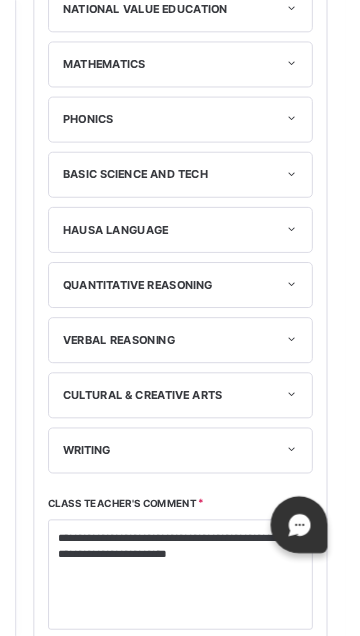 scroll, scrollTop: 710, scrollLeft: 0, axis: vertical 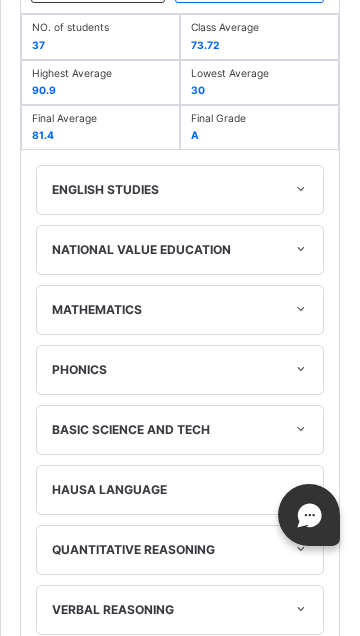 click on "NATIONAL VALUE EDUCATION" at bounding box center [180, 250] 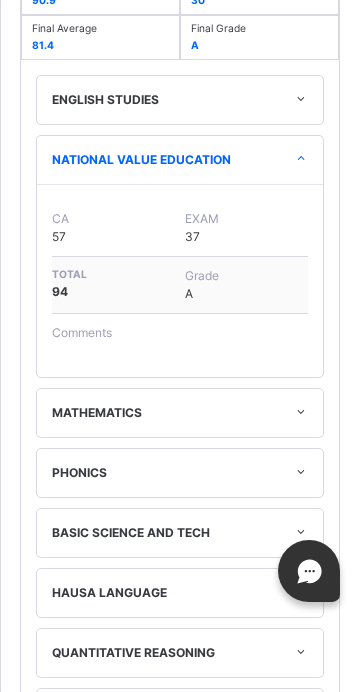 scroll, scrollTop: 936, scrollLeft: 0, axis: vertical 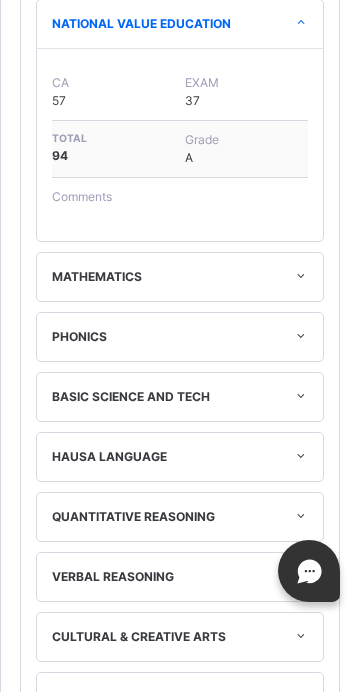 click on "HAUSA LANGUAGE" at bounding box center (180, 457) 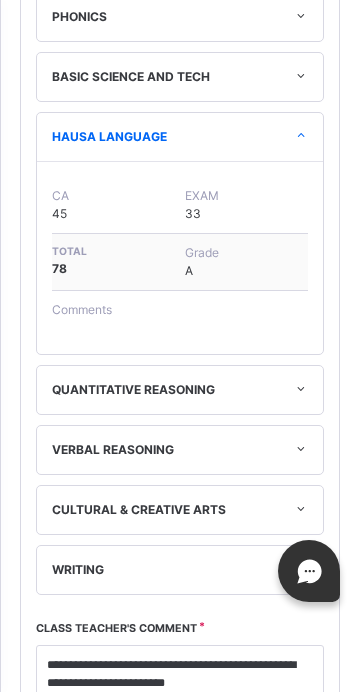 scroll, scrollTop: 1063, scrollLeft: 0, axis: vertical 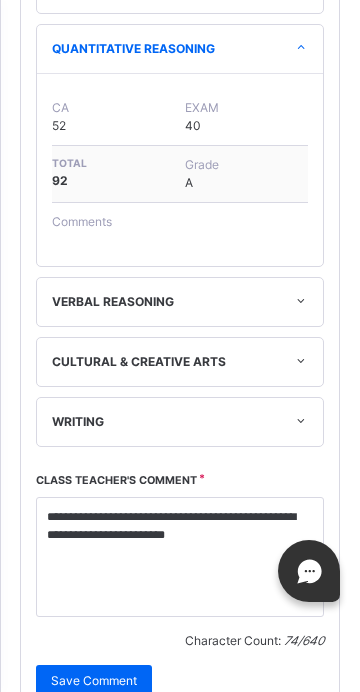 click on "VERBAL REASONING" at bounding box center (180, 302) 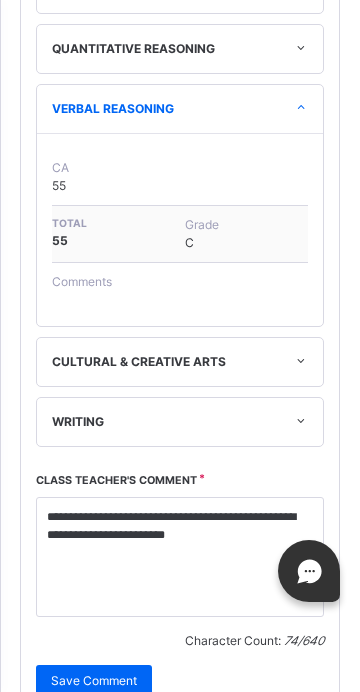 scroll, scrollTop: 1311, scrollLeft: 0, axis: vertical 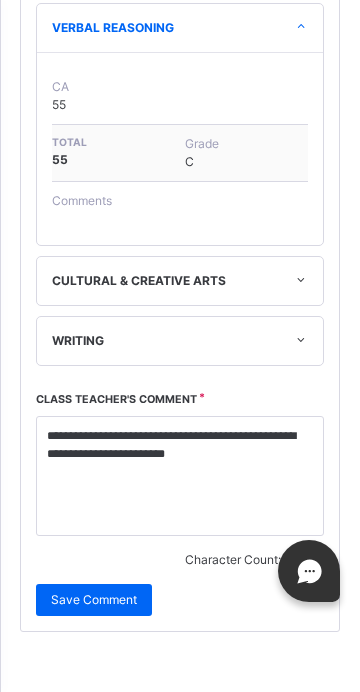 click on "CULTURAL & CREATIVE ARTS" at bounding box center [180, 281] 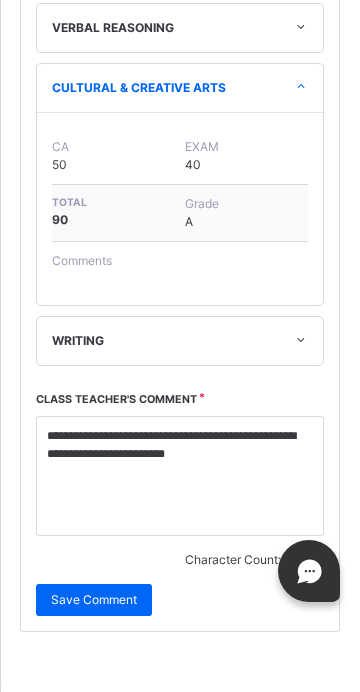 click on "WRITING" at bounding box center (180, 341) 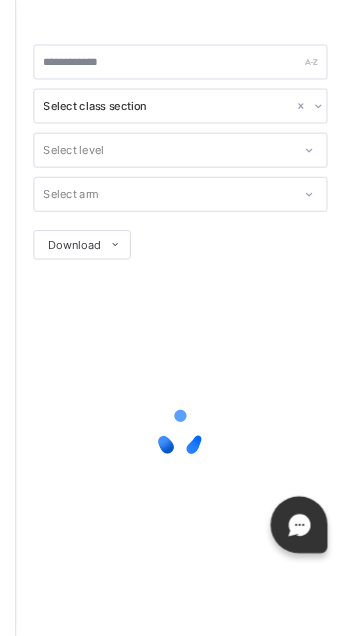 scroll, scrollTop: 0, scrollLeft: 0, axis: both 